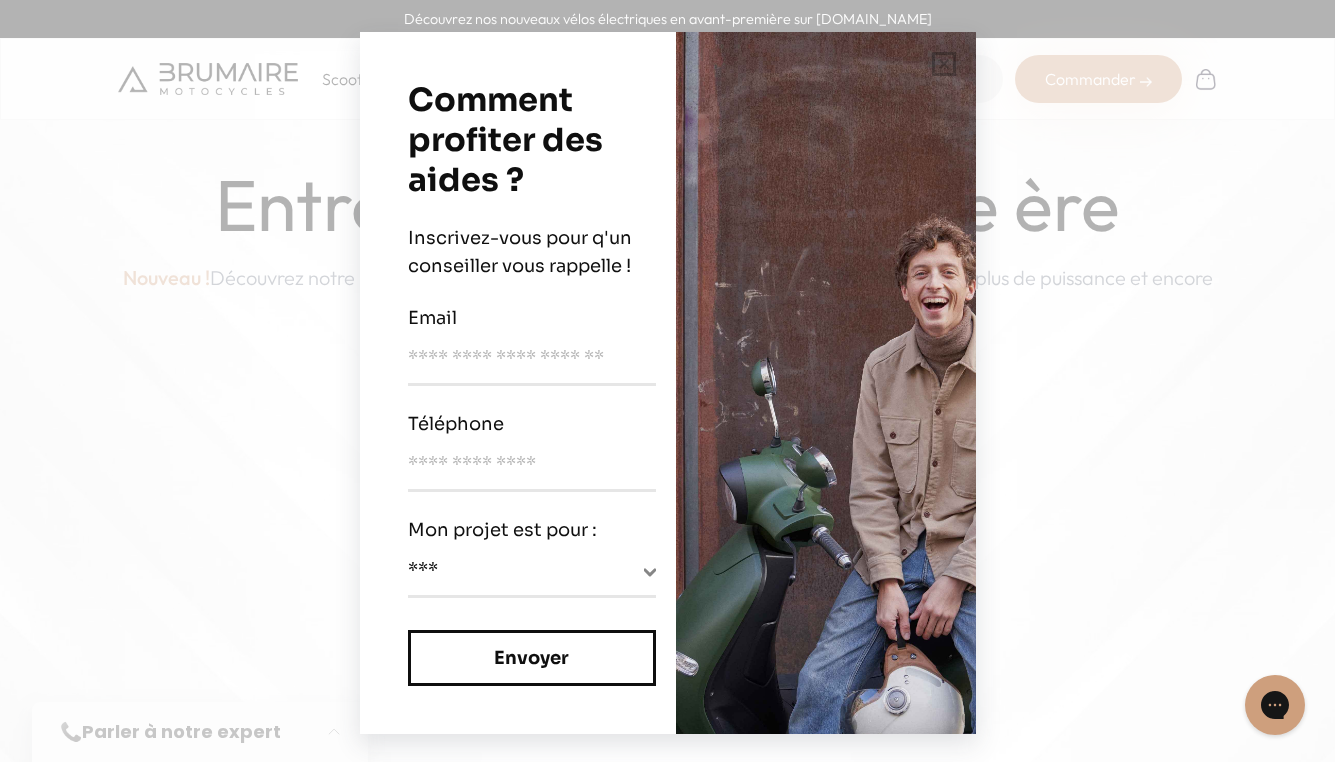 scroll, scrollTop: 0, scrollLeft: 0, axis: both 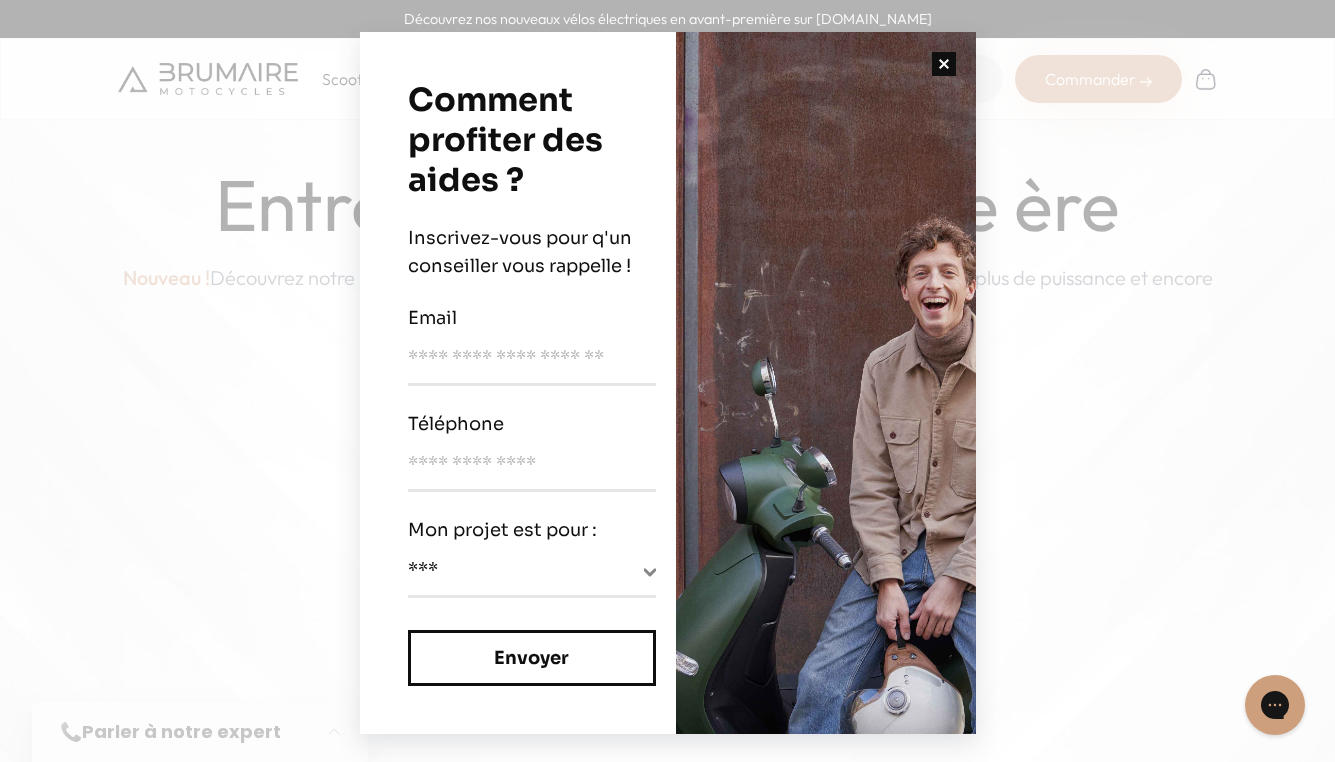 click at bounding box center (944, 64) 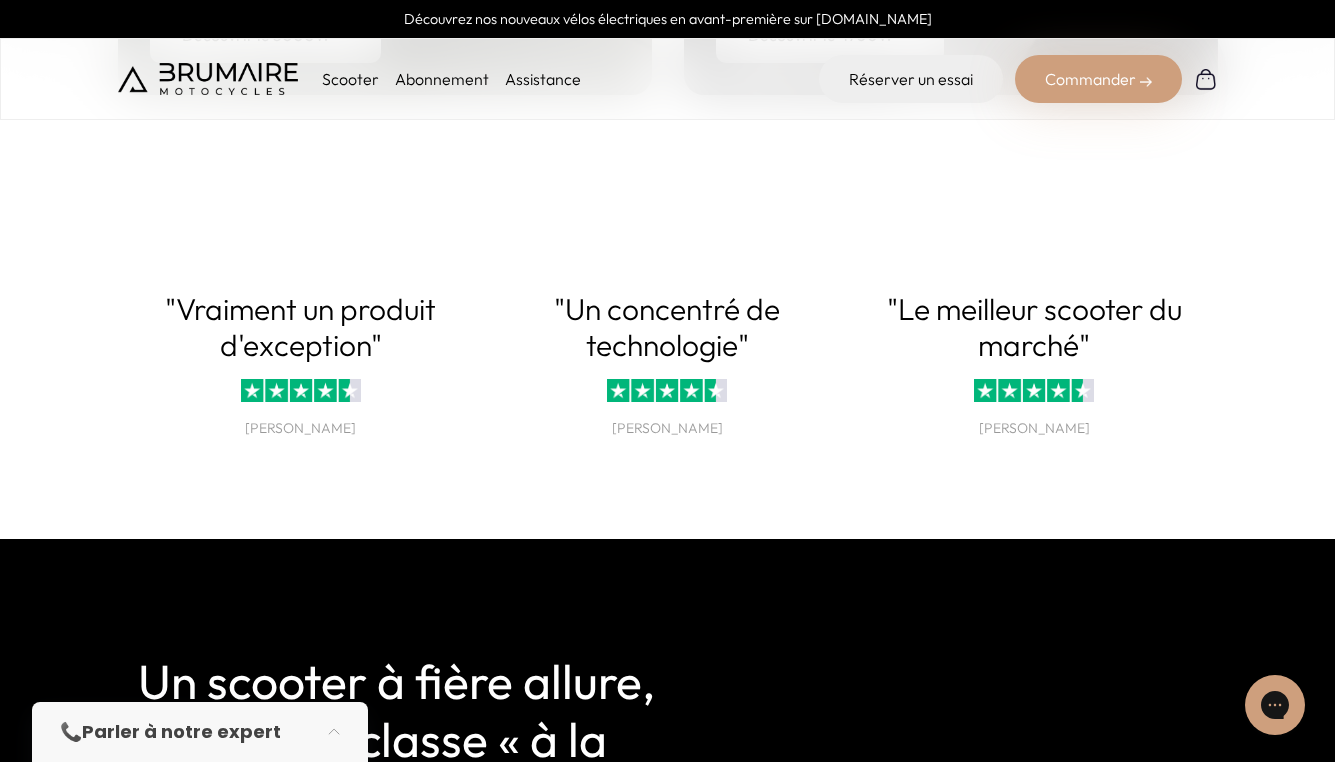 scroll, scrollTop: 4258, scrollLeft: 0, axis: vertical 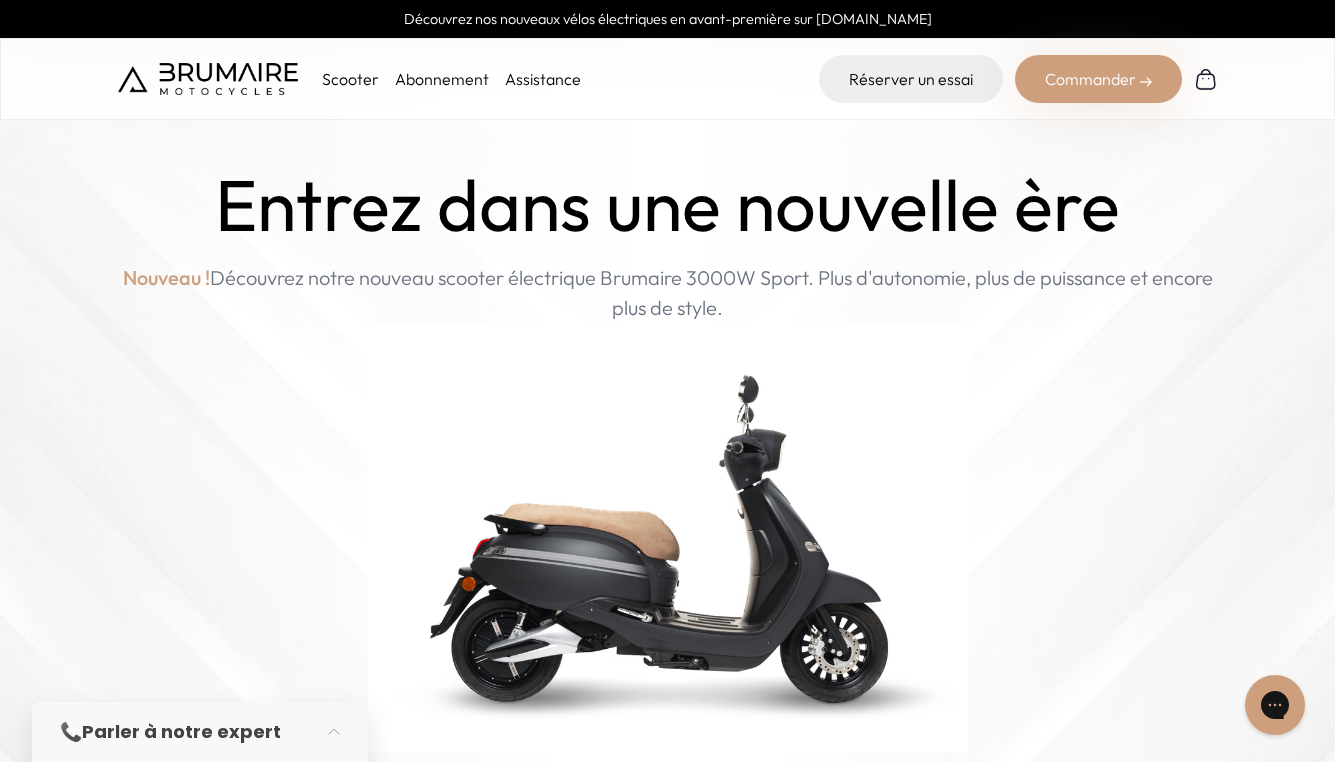 click on "Scooter" at bounding box center [350, 79] 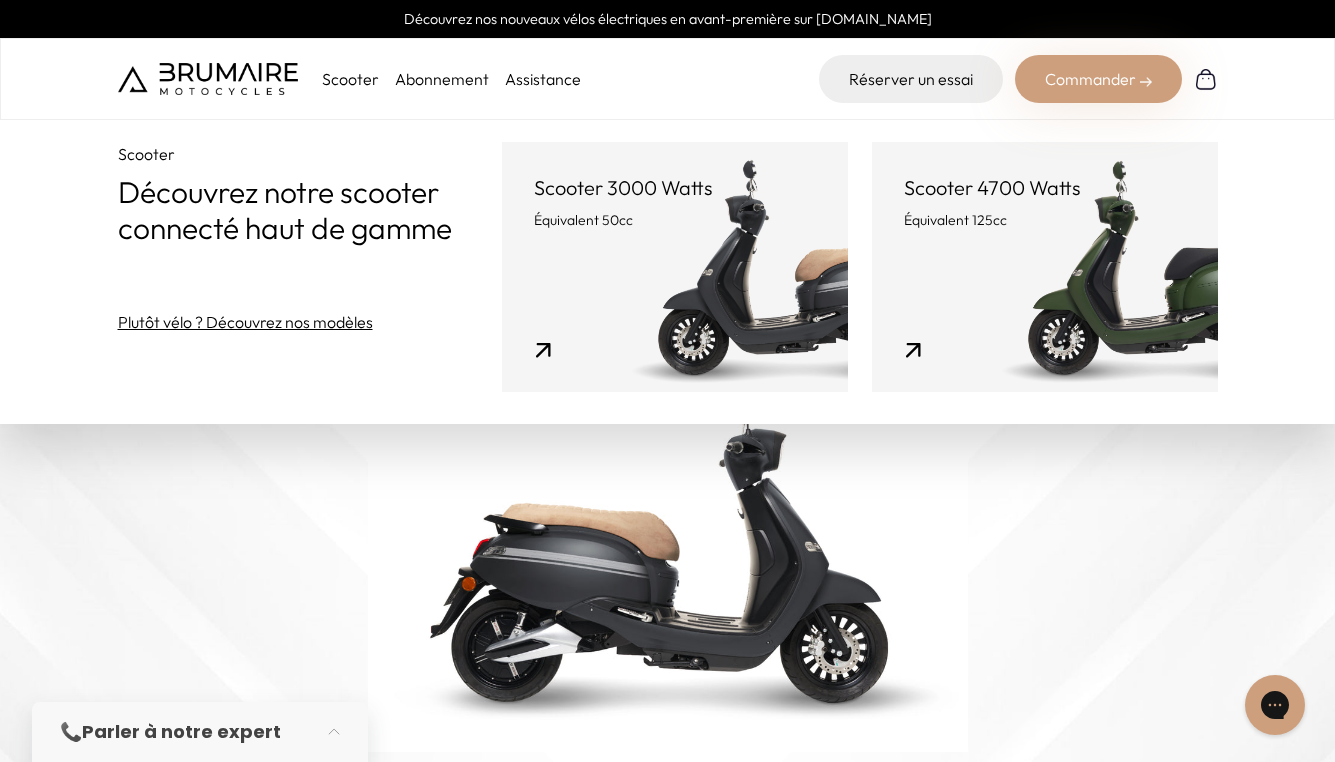 click on "Scooter 4700 Watts
Équivalent 125cc" at bounding box center (1045, 267) 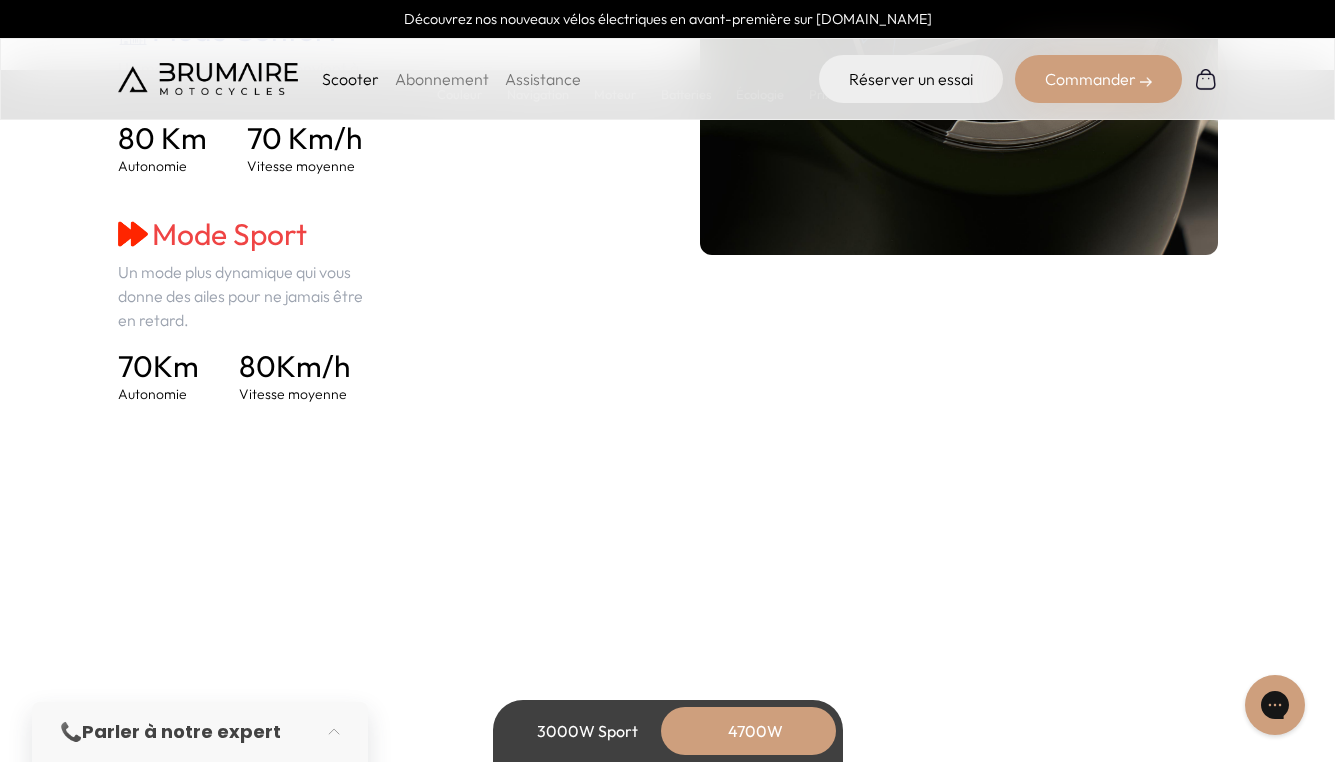 scroll, scrollTop: 3307, scrollLeft: 0, axis: vertical 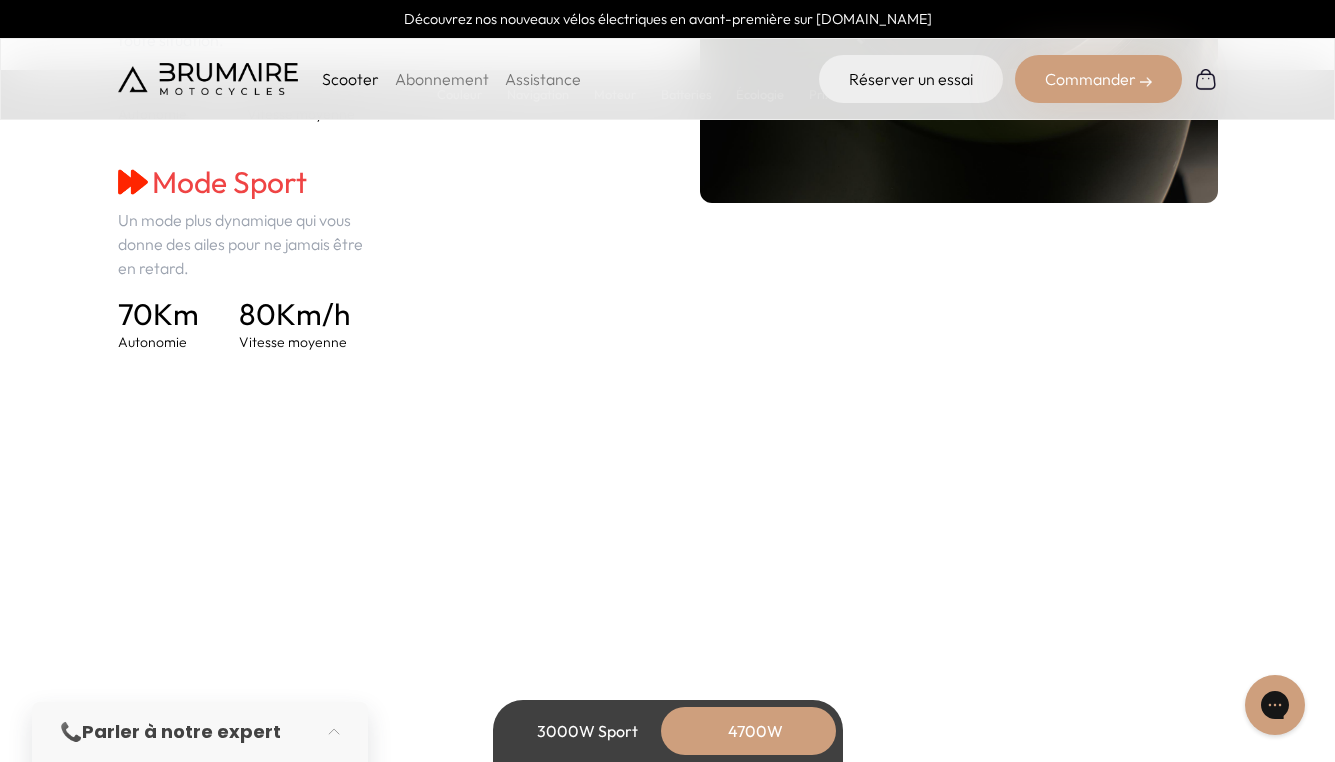 click on "Commander" at bounding box center [1098, 79] 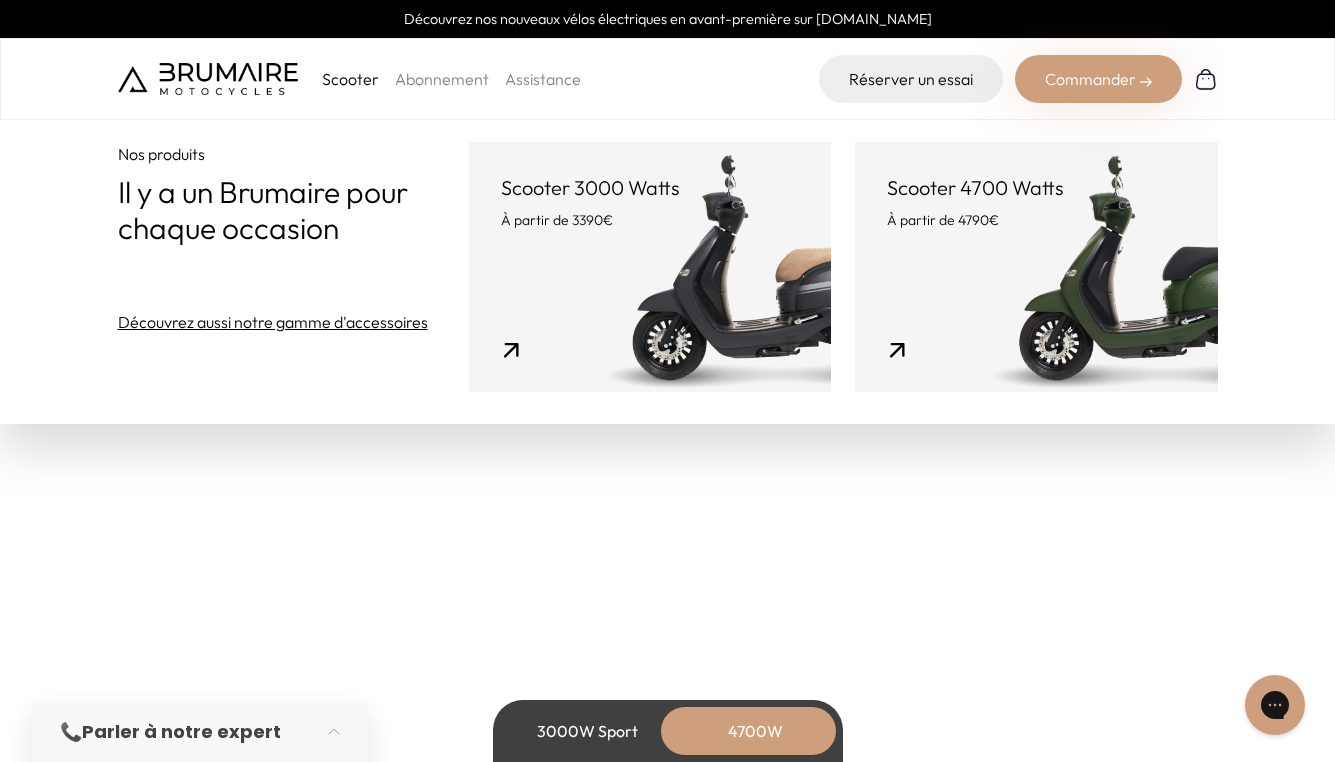 click on "Scooter 4700 Watts" at bounding box center [1036, 188] 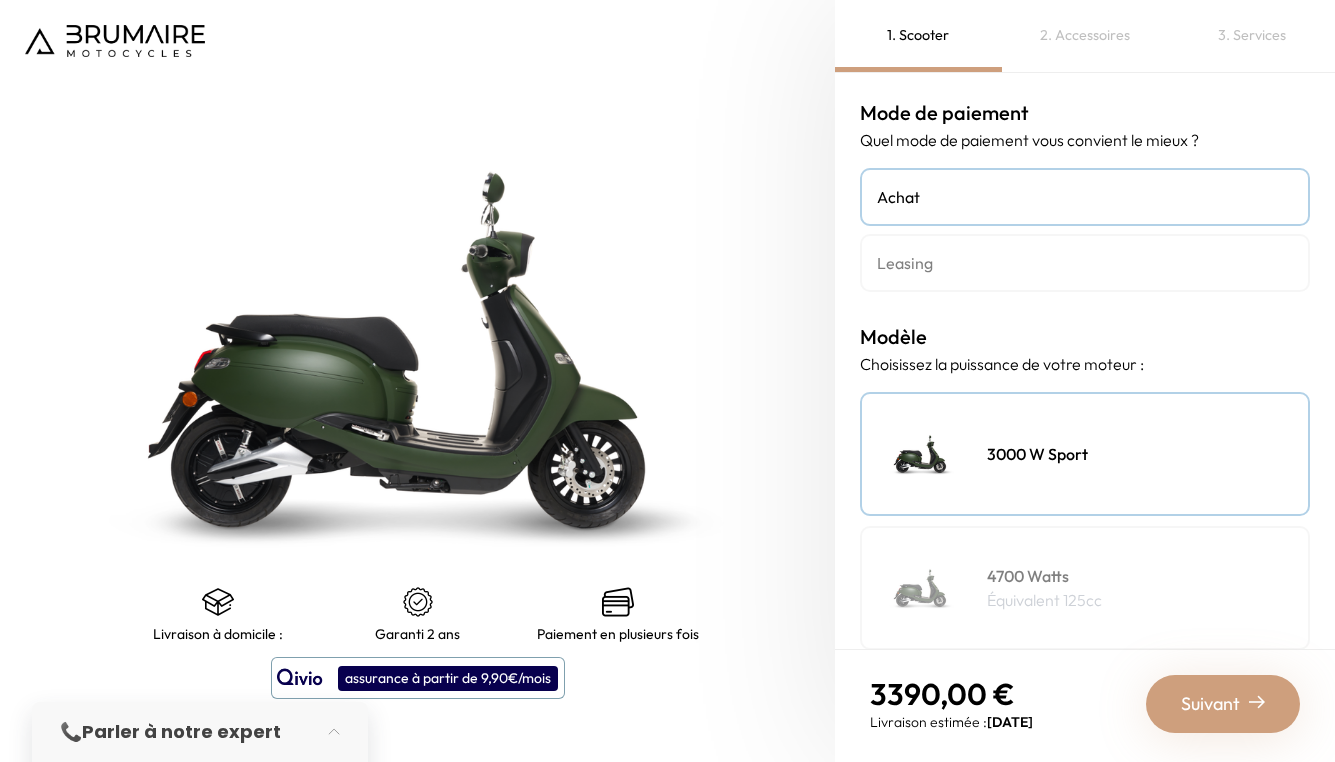 scroll, scrollTop: 0, scrollLeft: 0, axis: both 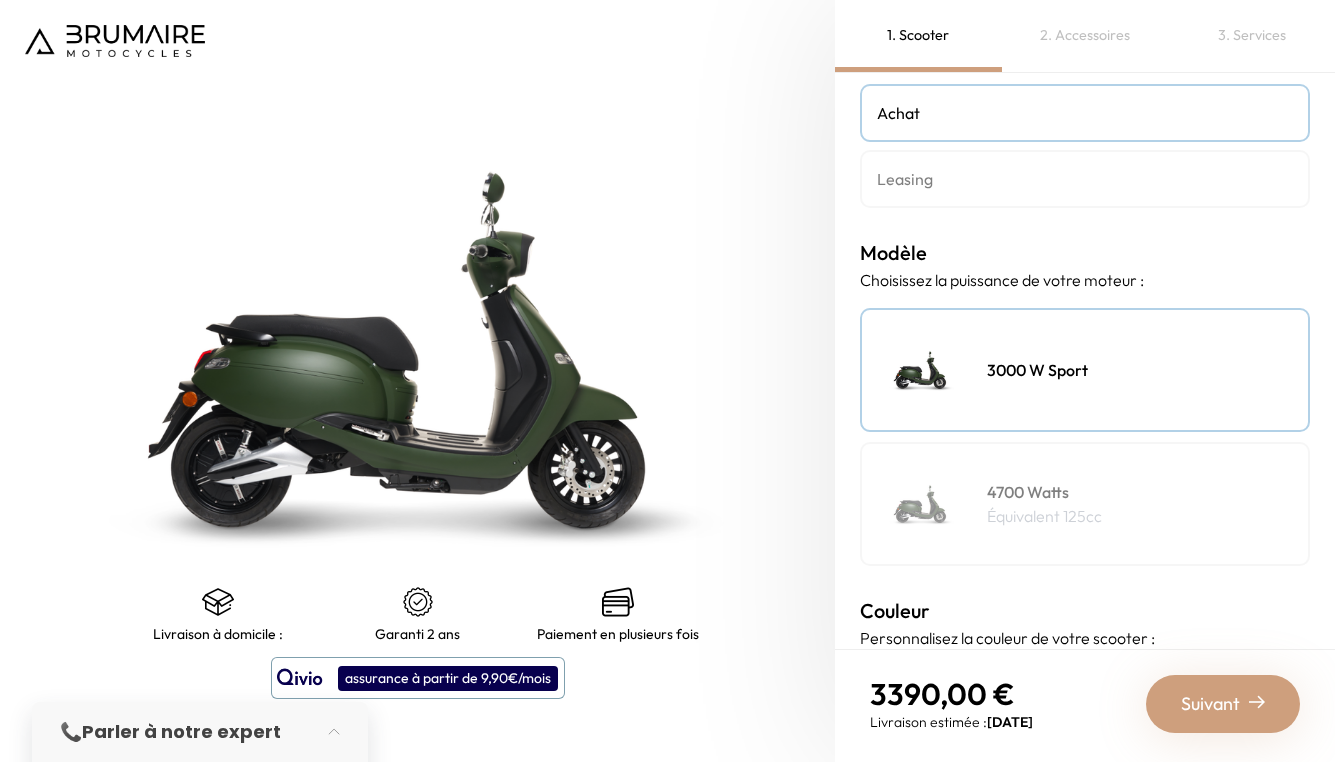 click on "4700 Watts
Équivalent 125cc" at bounding box center (1085, 504) 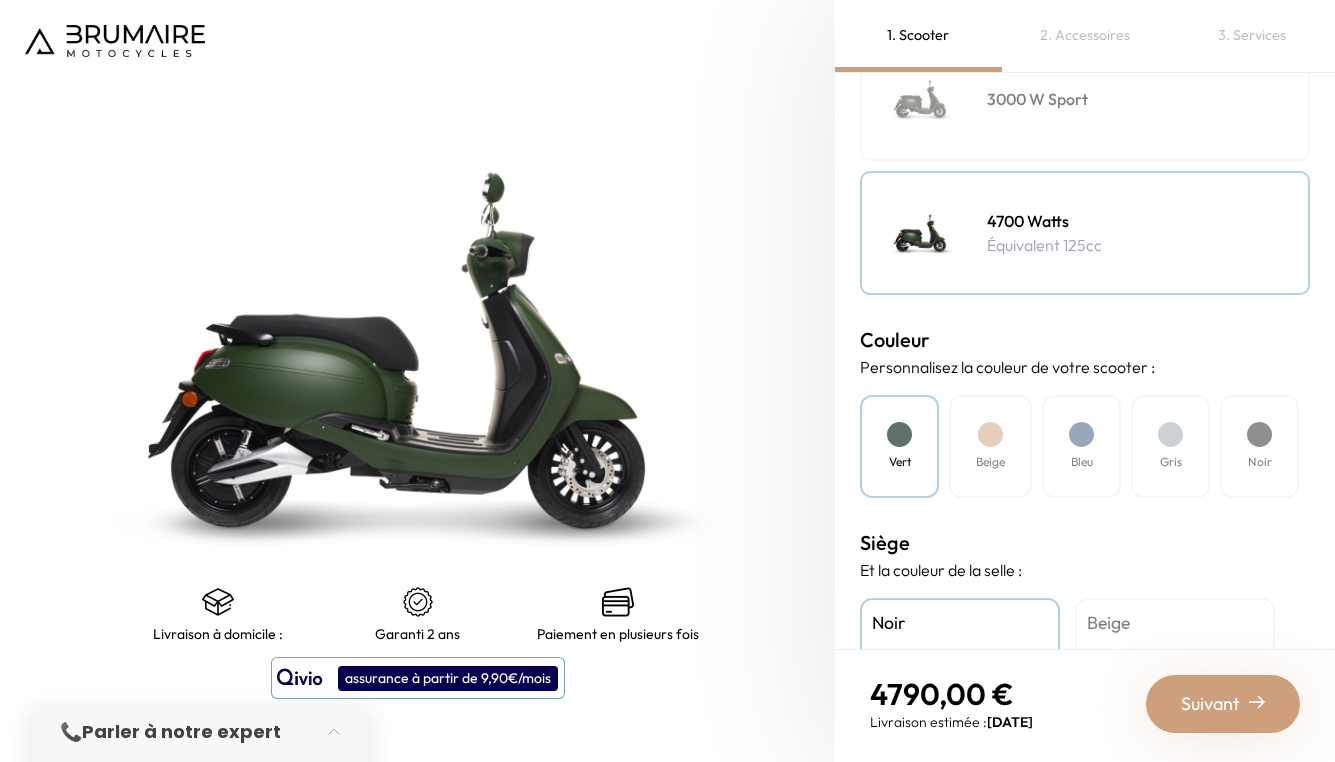 scroll, scrollTop: 475, scrollLeft: 0, axis: vertical 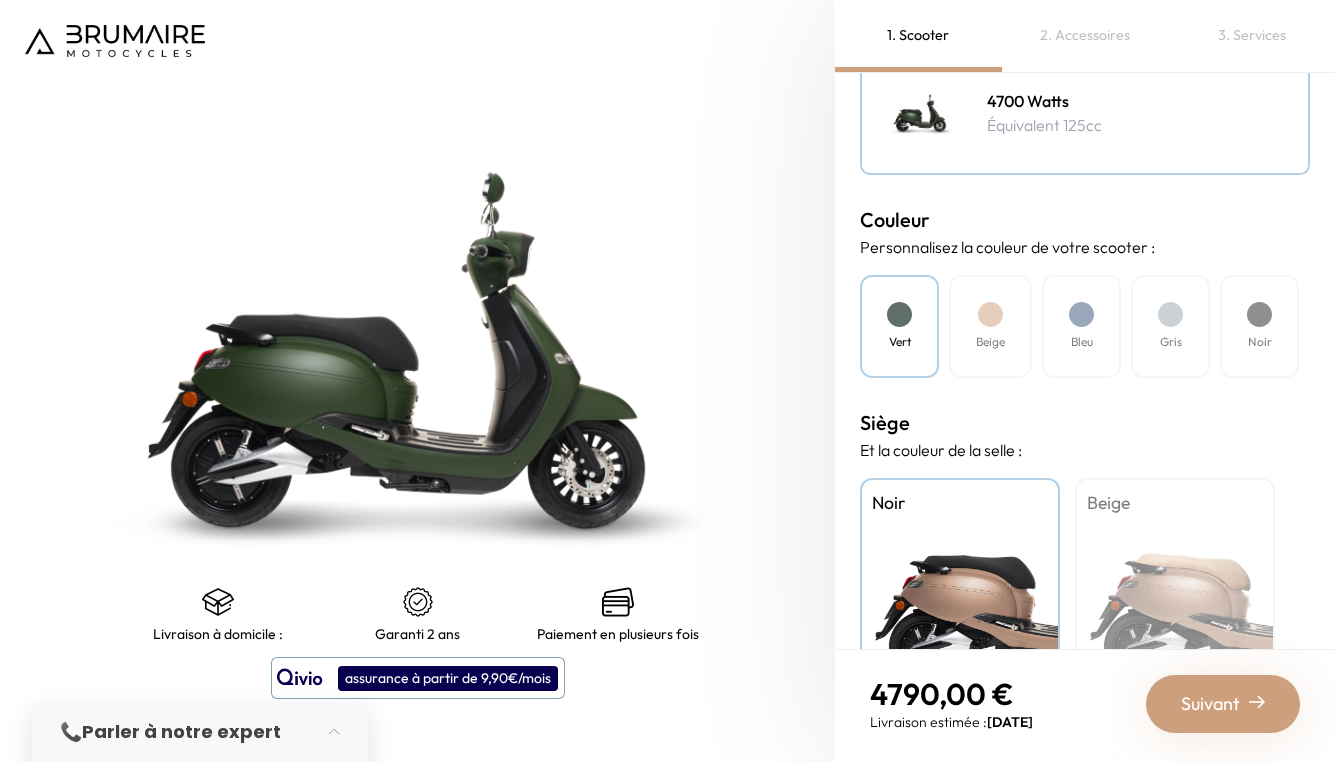 click on "Beige" at bounding box center (990, 342) 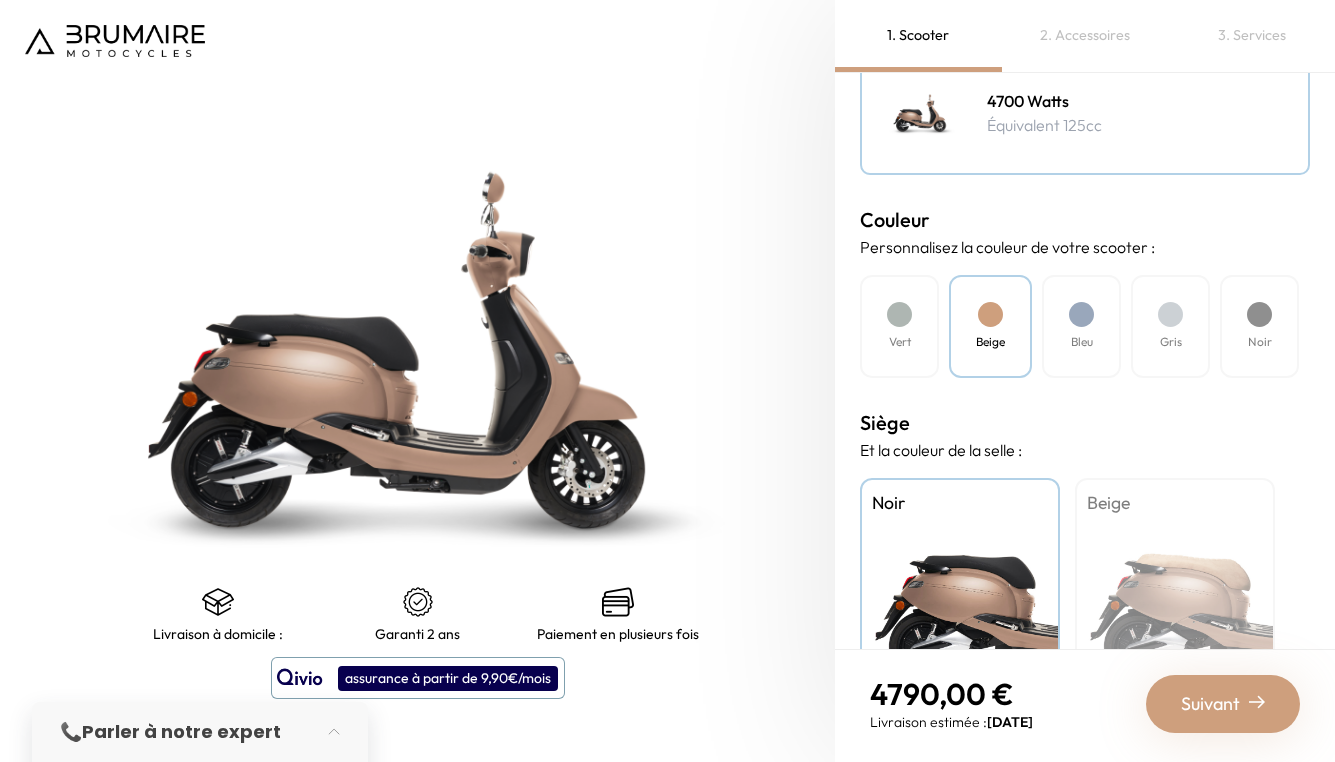 click on "Bleu" at bounding box center [1081, 326] 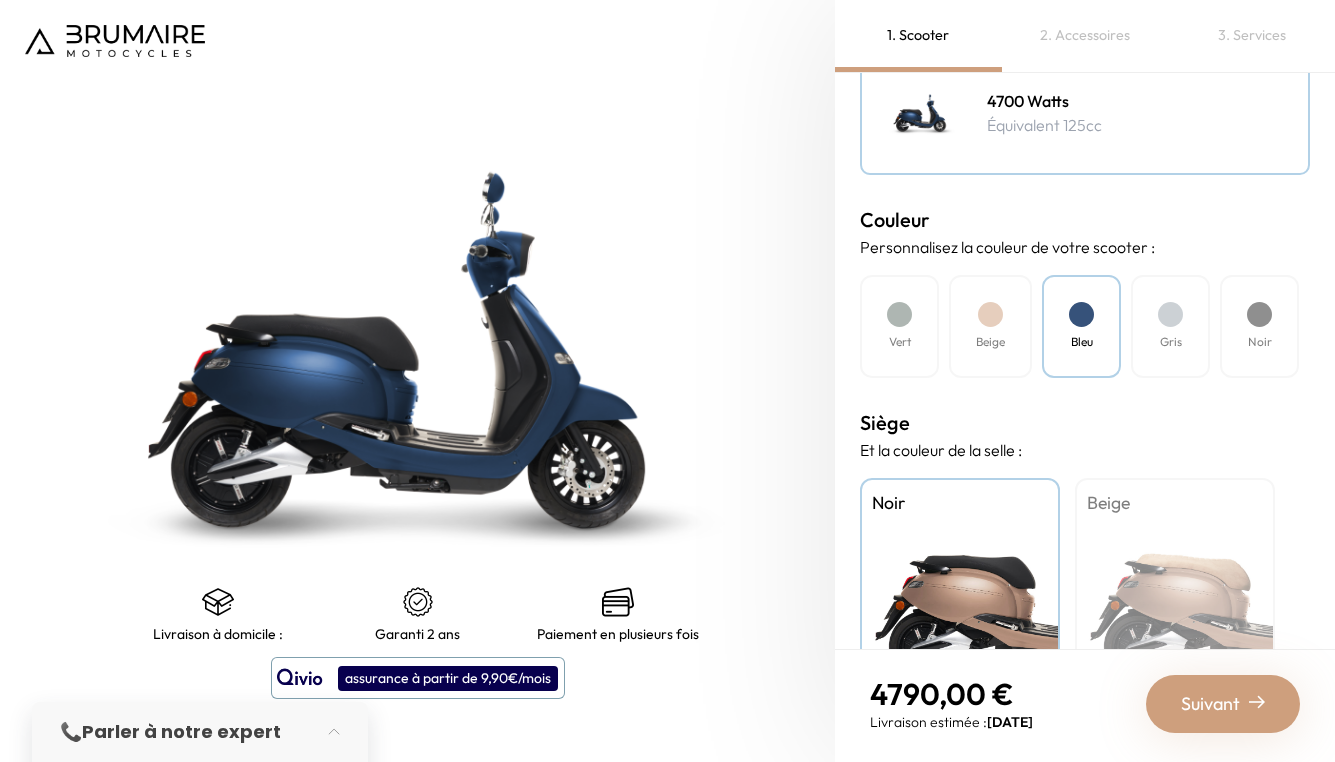 click on "Gris" at bounding box center [1170, 326] 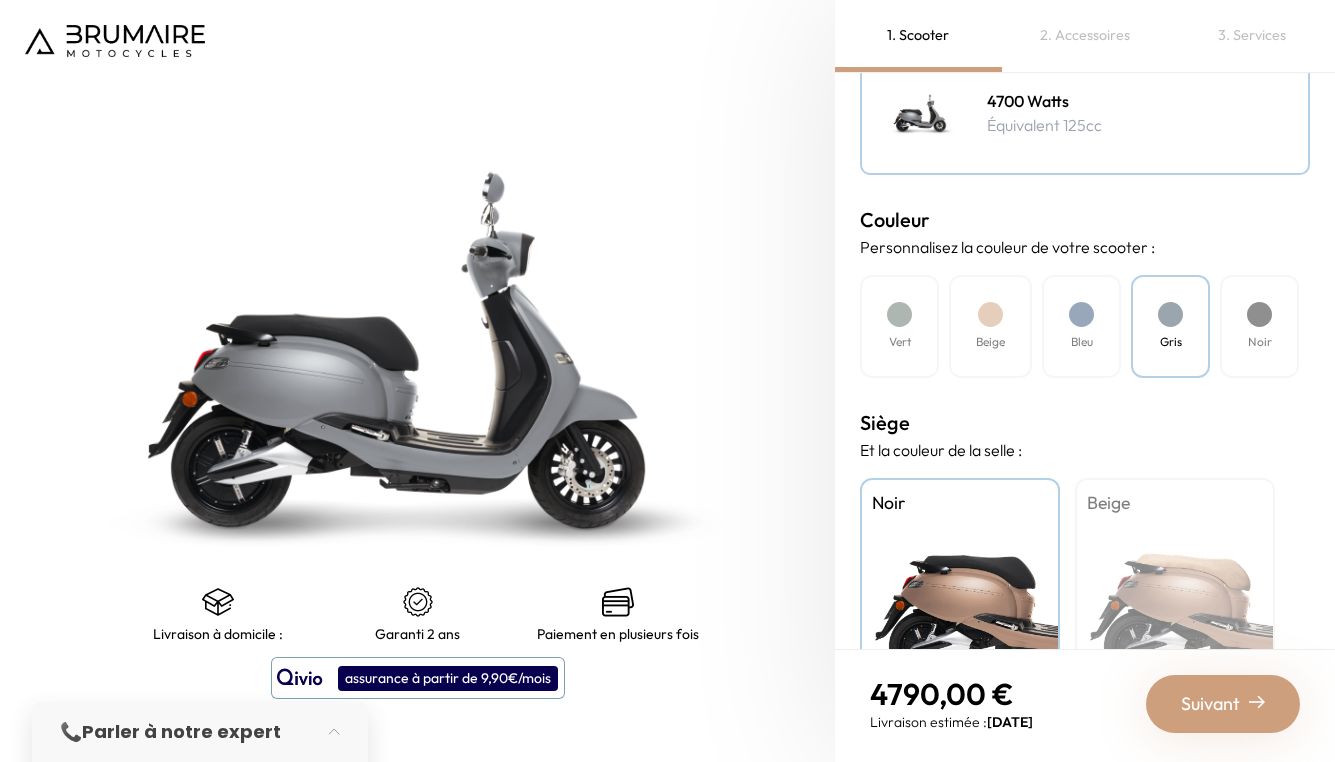 click on "Noir" at bounding box center (1259, 326) 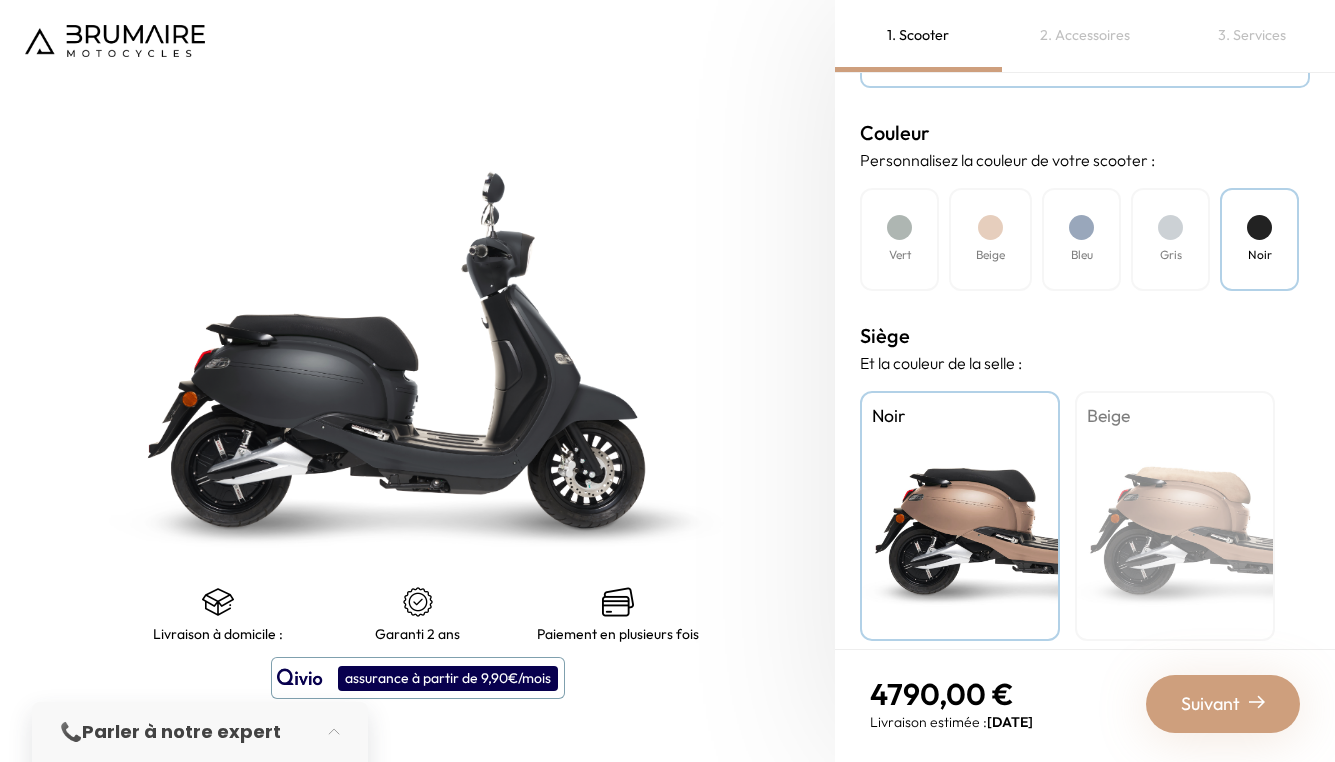 scroll, scrollTop: 561, scrollLeft: 0, axis: vertical 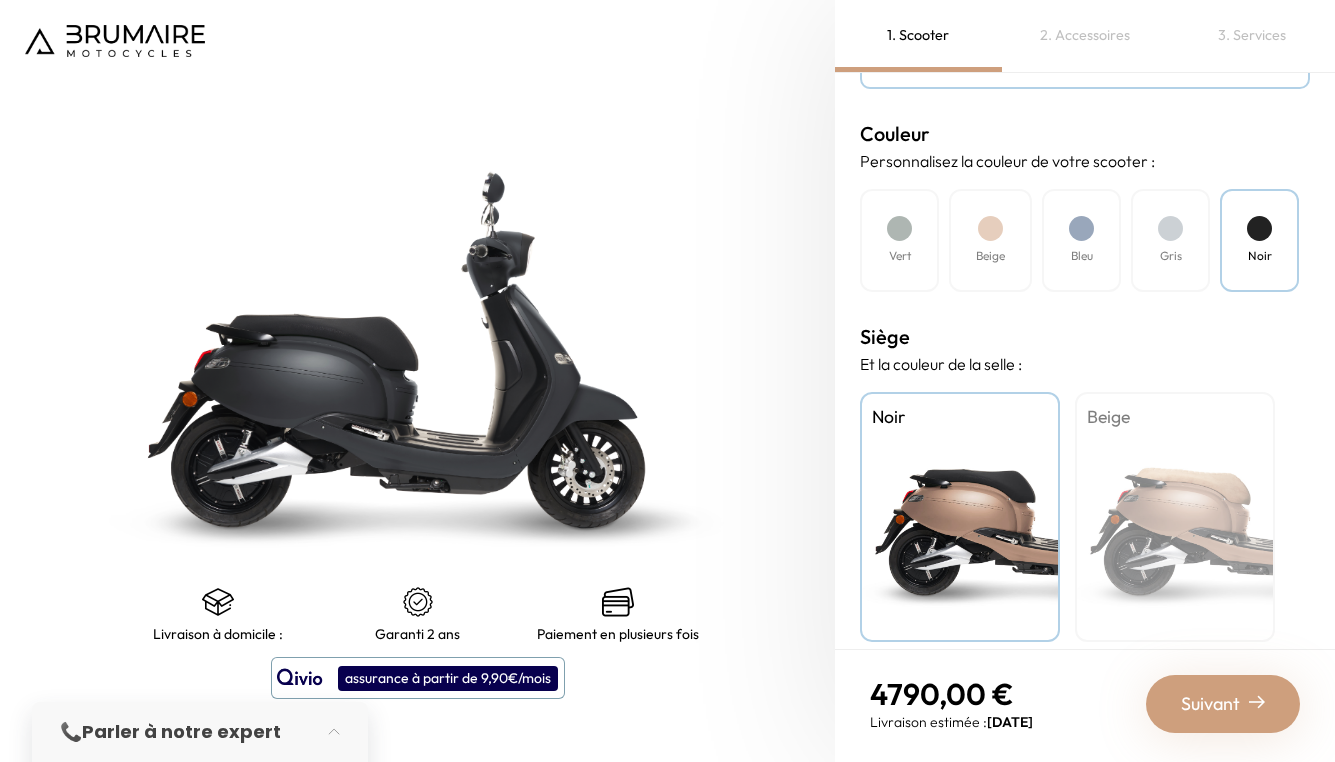 click on "Beige" at bounding box center (1175, 417) 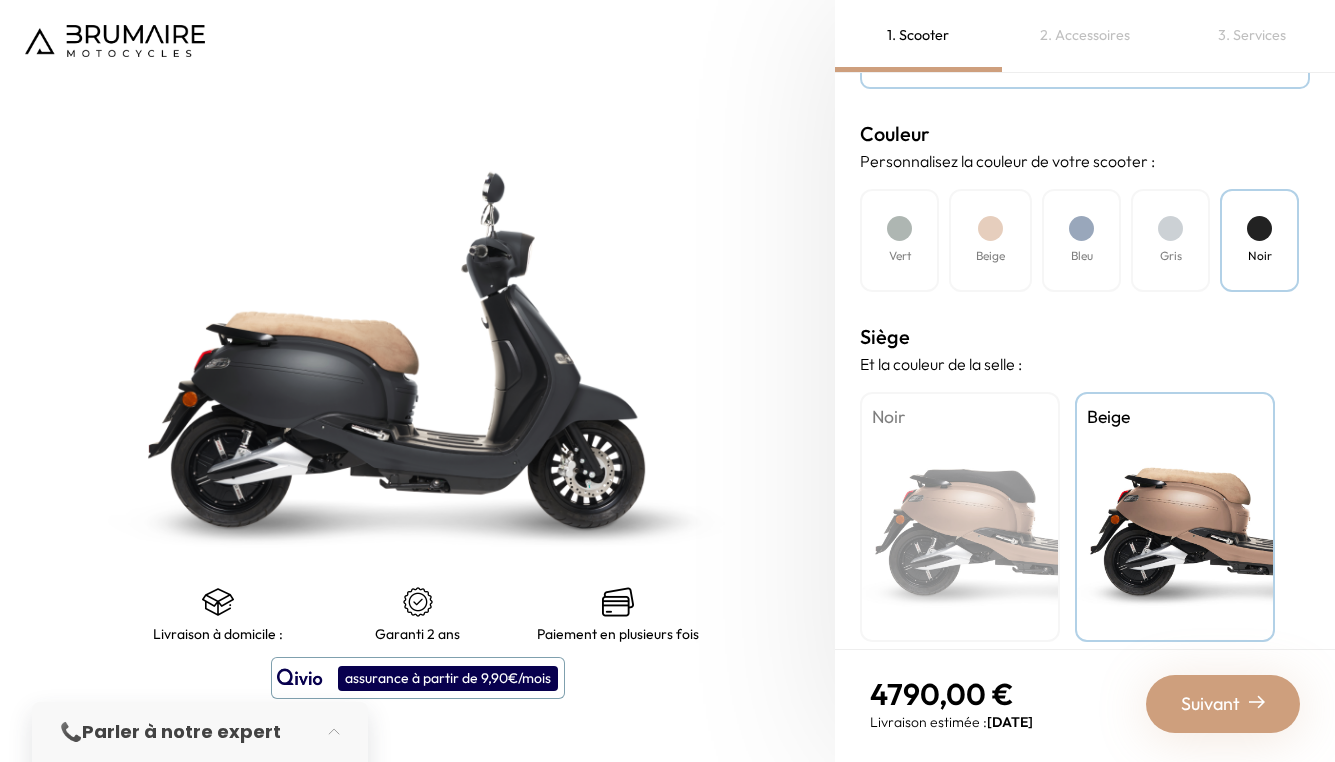 click on "Beige" at bounding box center [1175, 417] 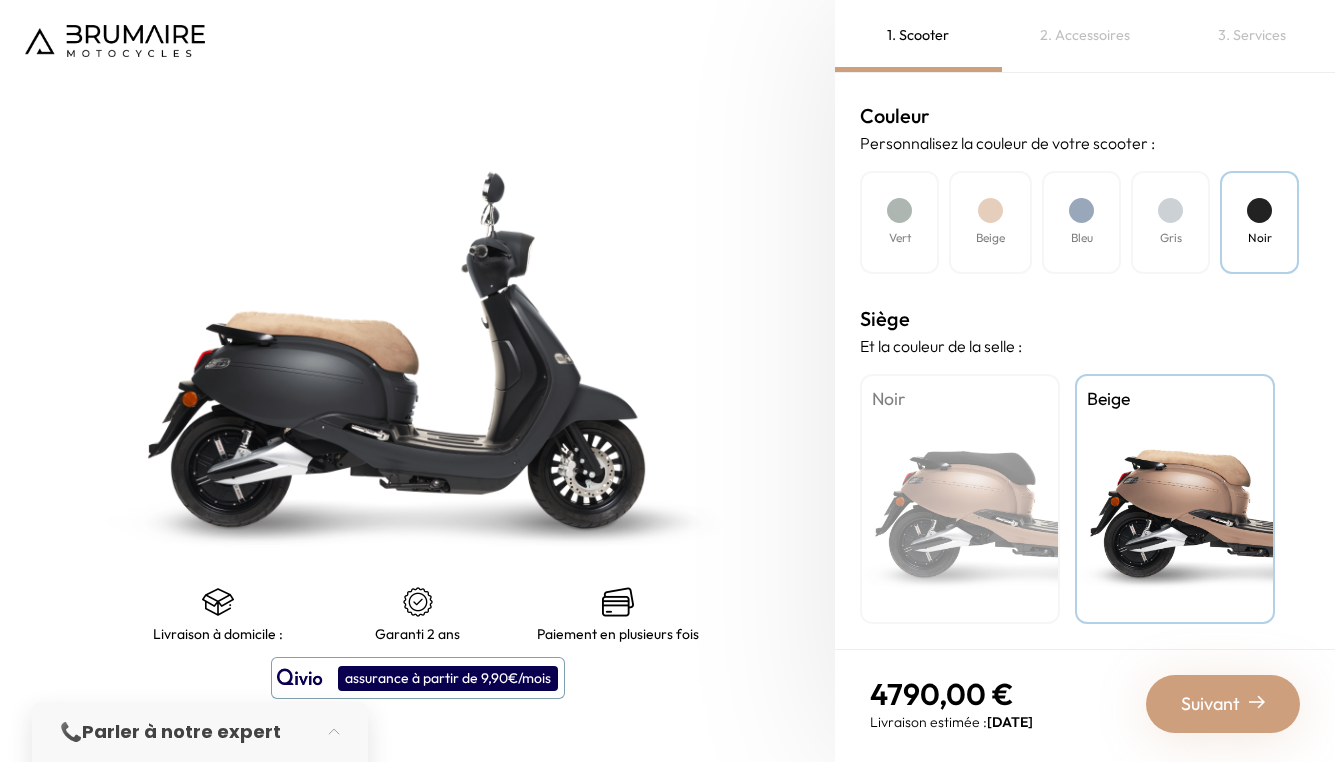 click on "Noir" at bounding box center [960, 399] 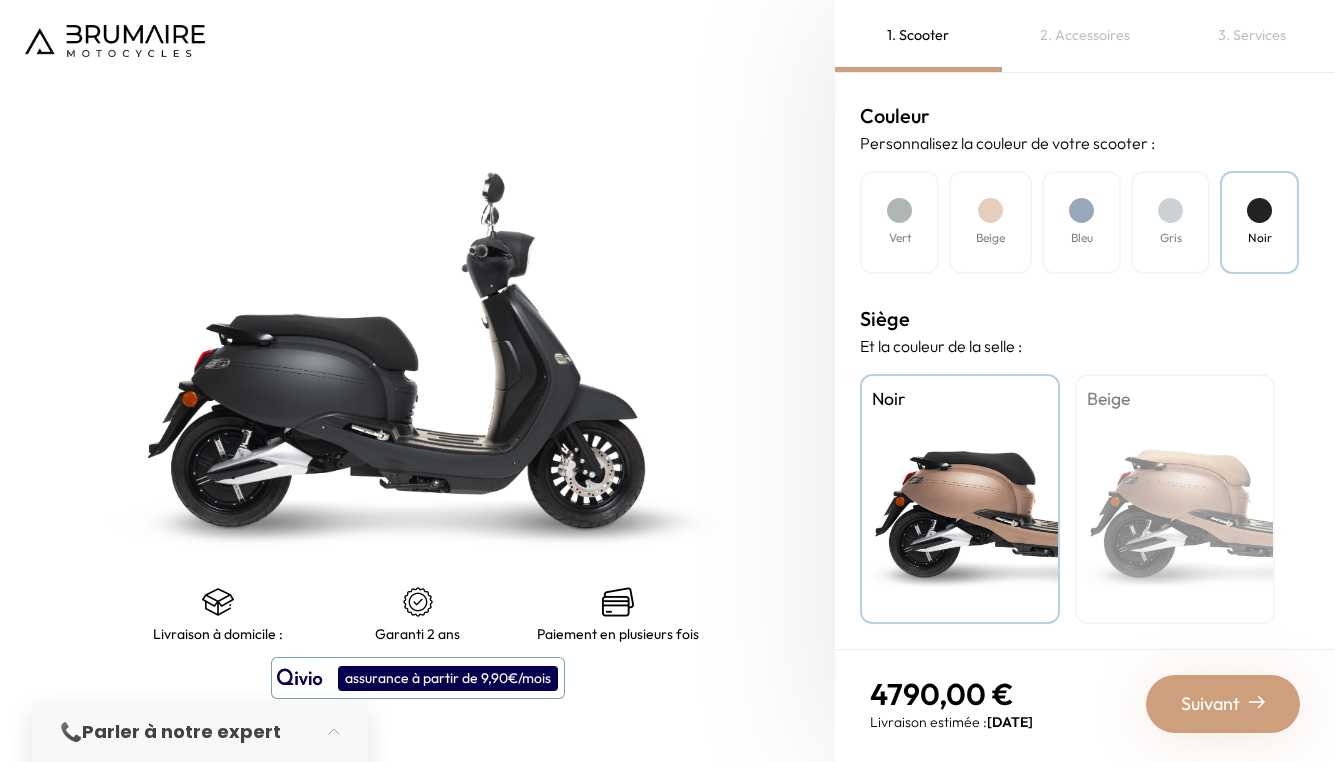 click on "Suivant" at bounding box center [1210, 704] 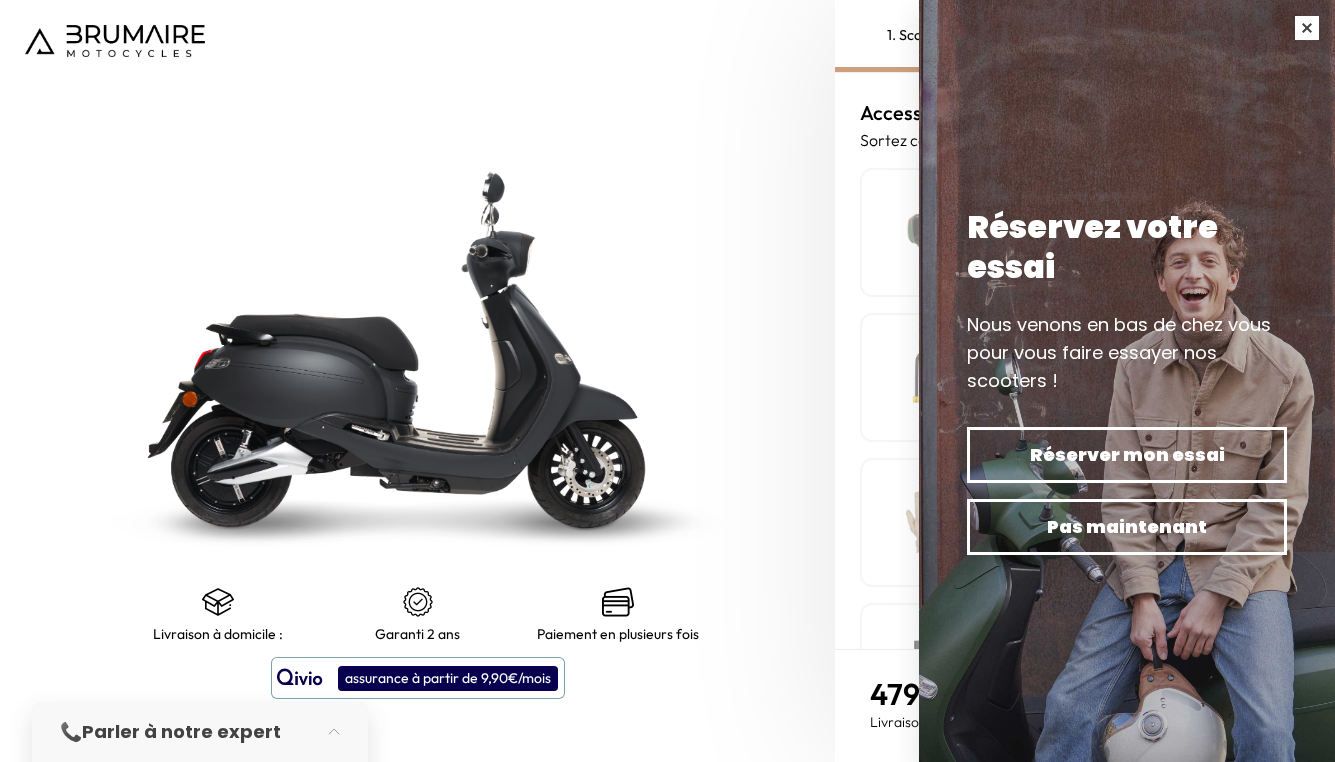 click at bounding box center (1307, 28) 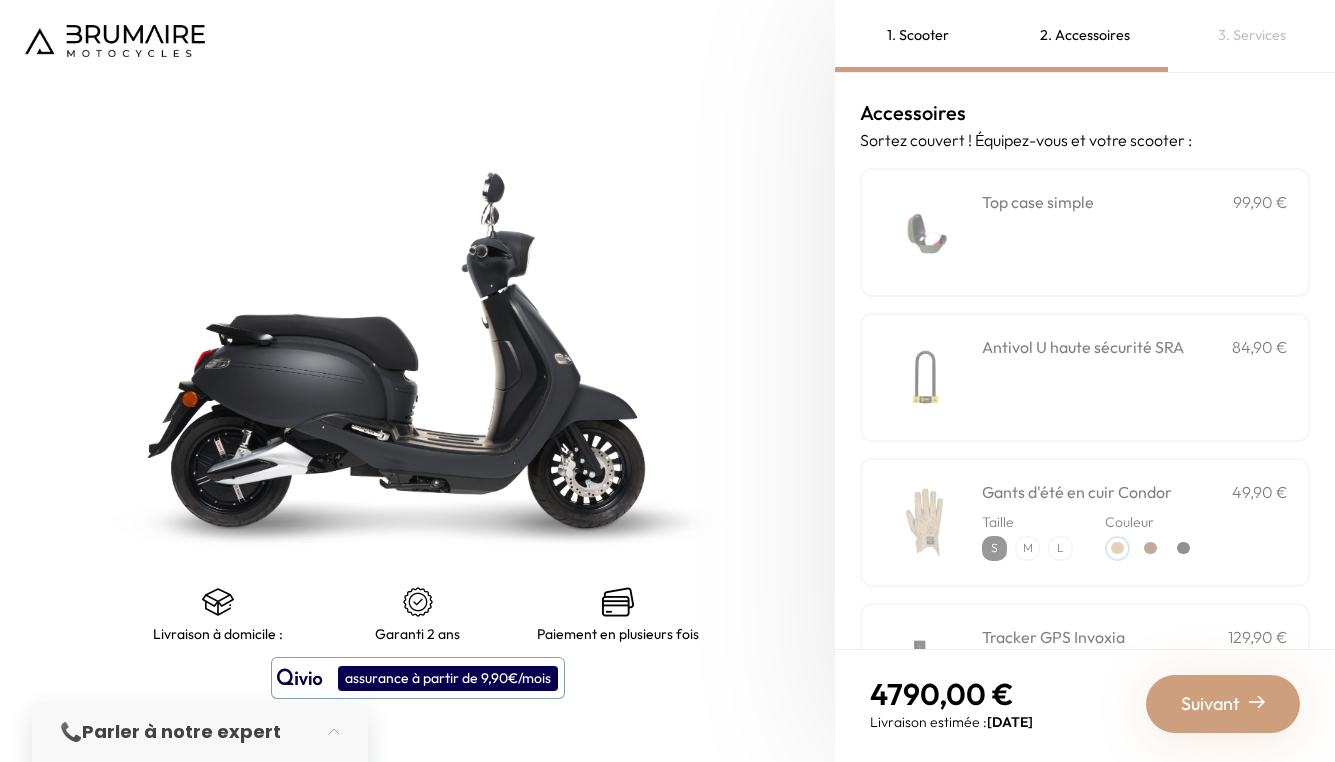 click on "Top case simple
99,90 €" at bounding box center [1135, 202] 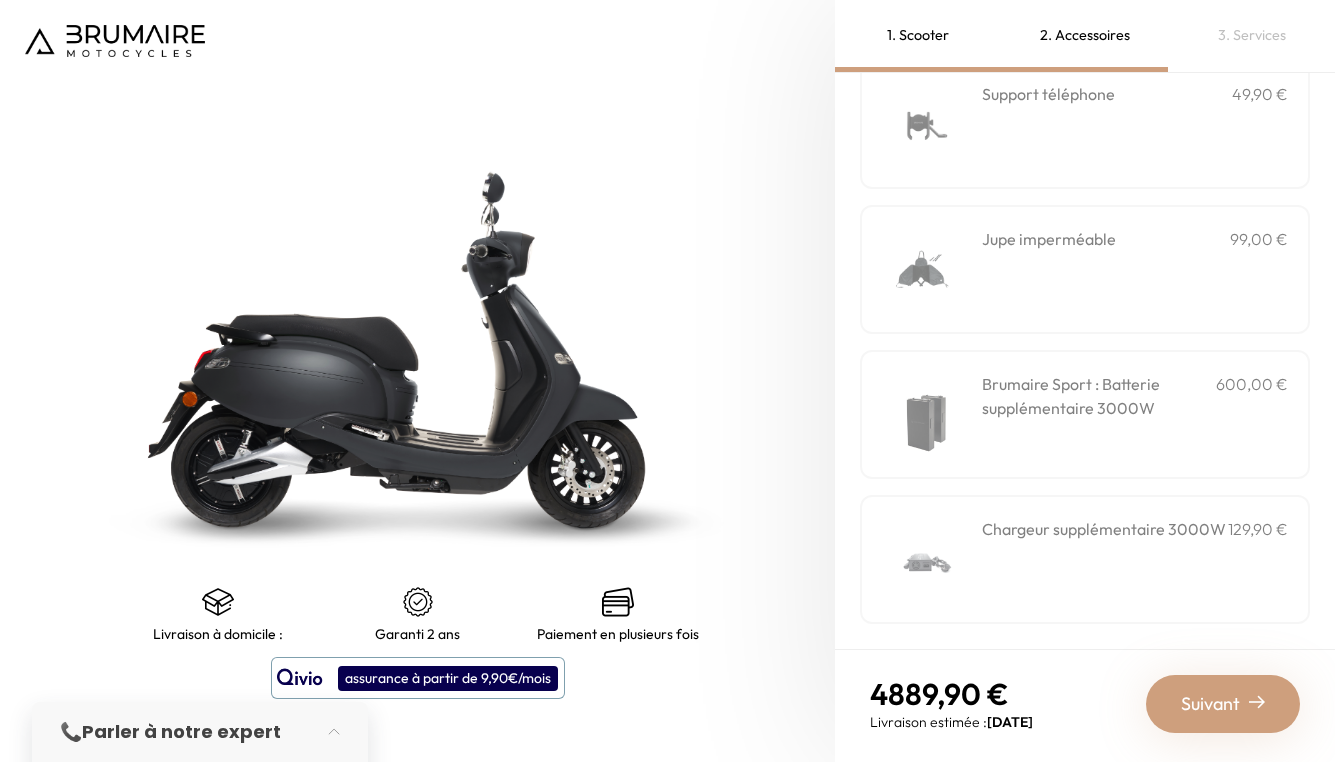 scroll, scrollTop: 0, scrollLeft: 0, axis: both 